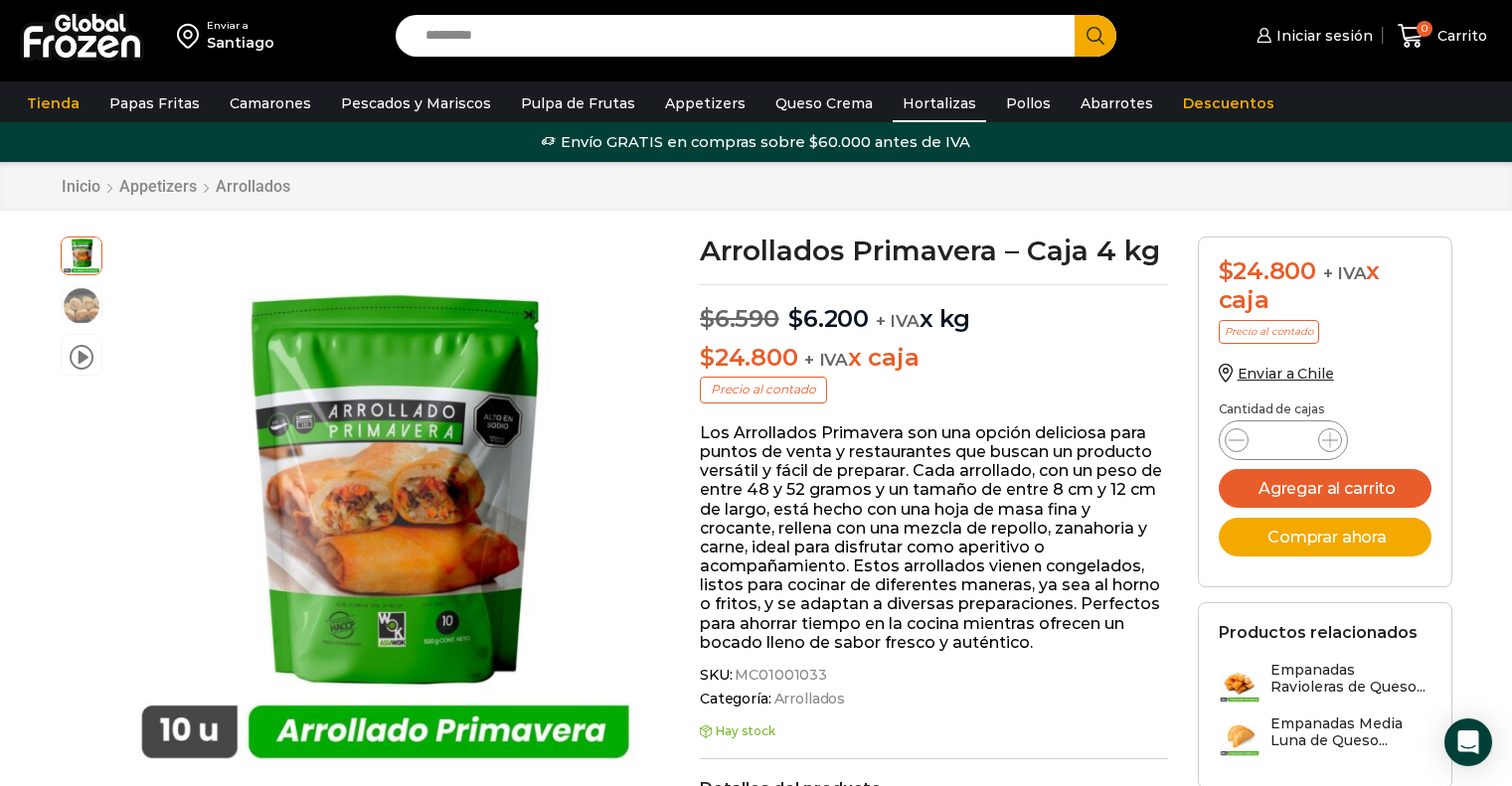 scroll, scrollTop: 0, scrollLeft: 0, axis: both 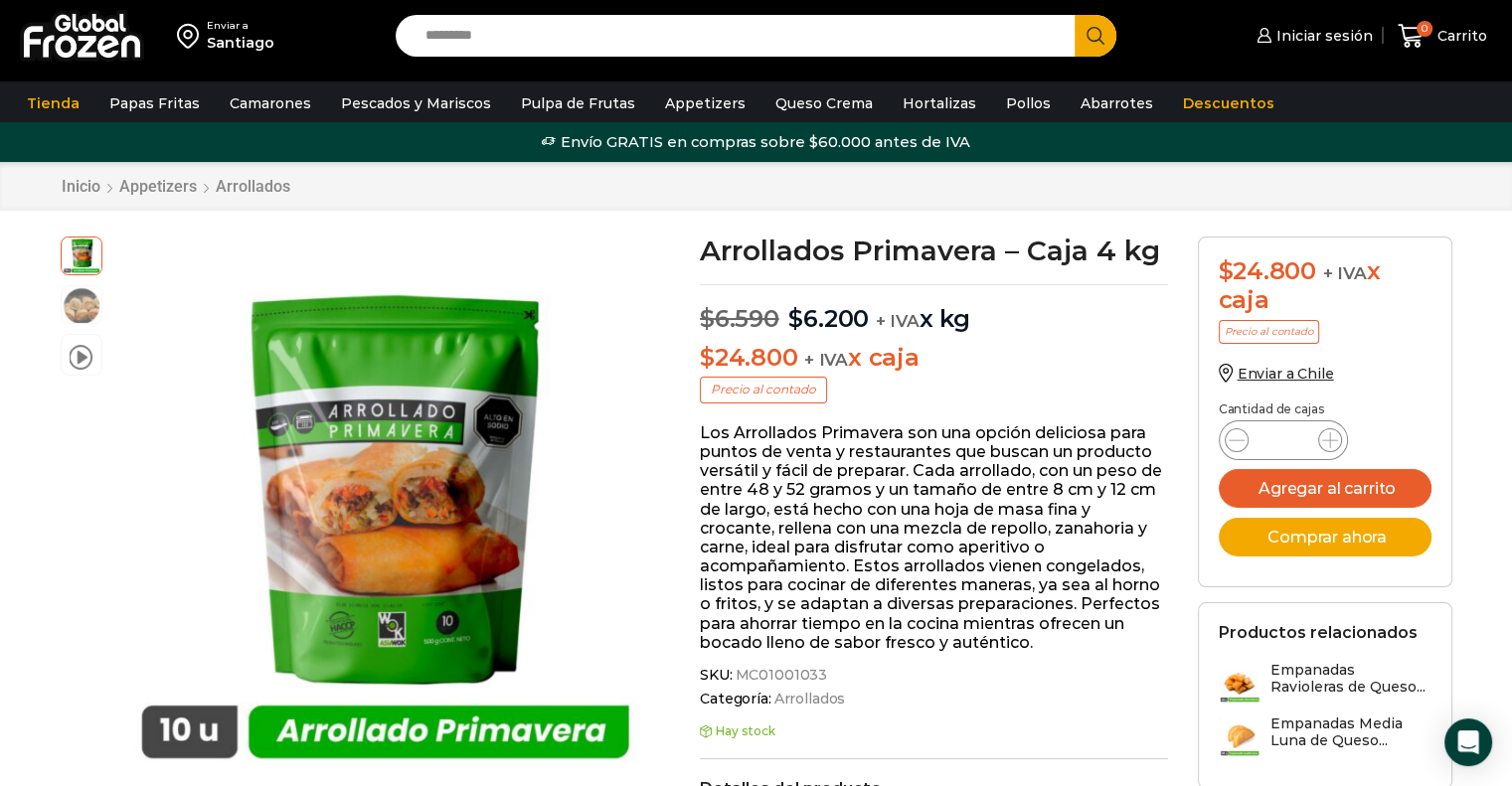 click at bounding box center (82, 36) 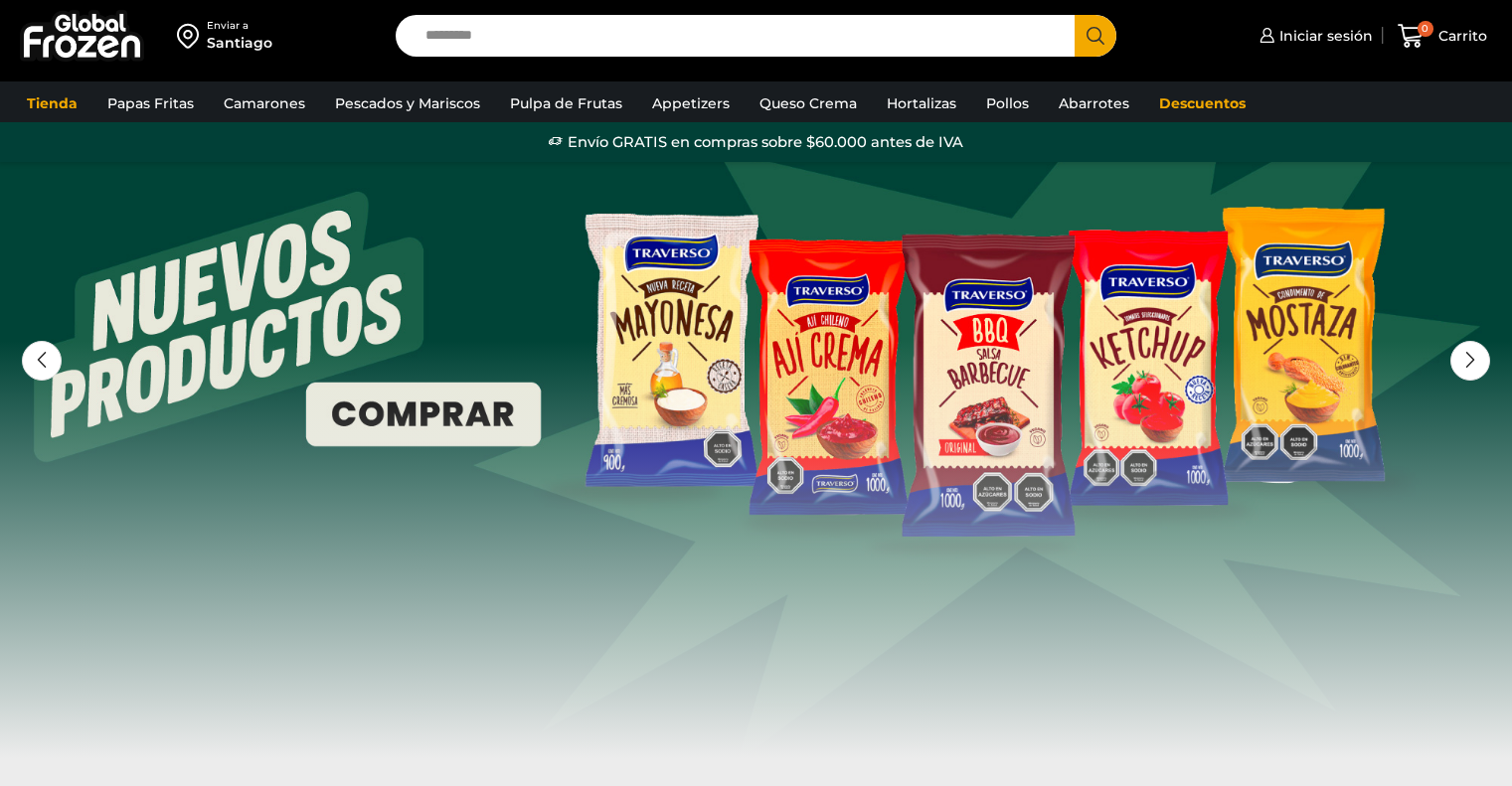 scroll, scrollTop: 0, scrollLeft: 0, axis: both 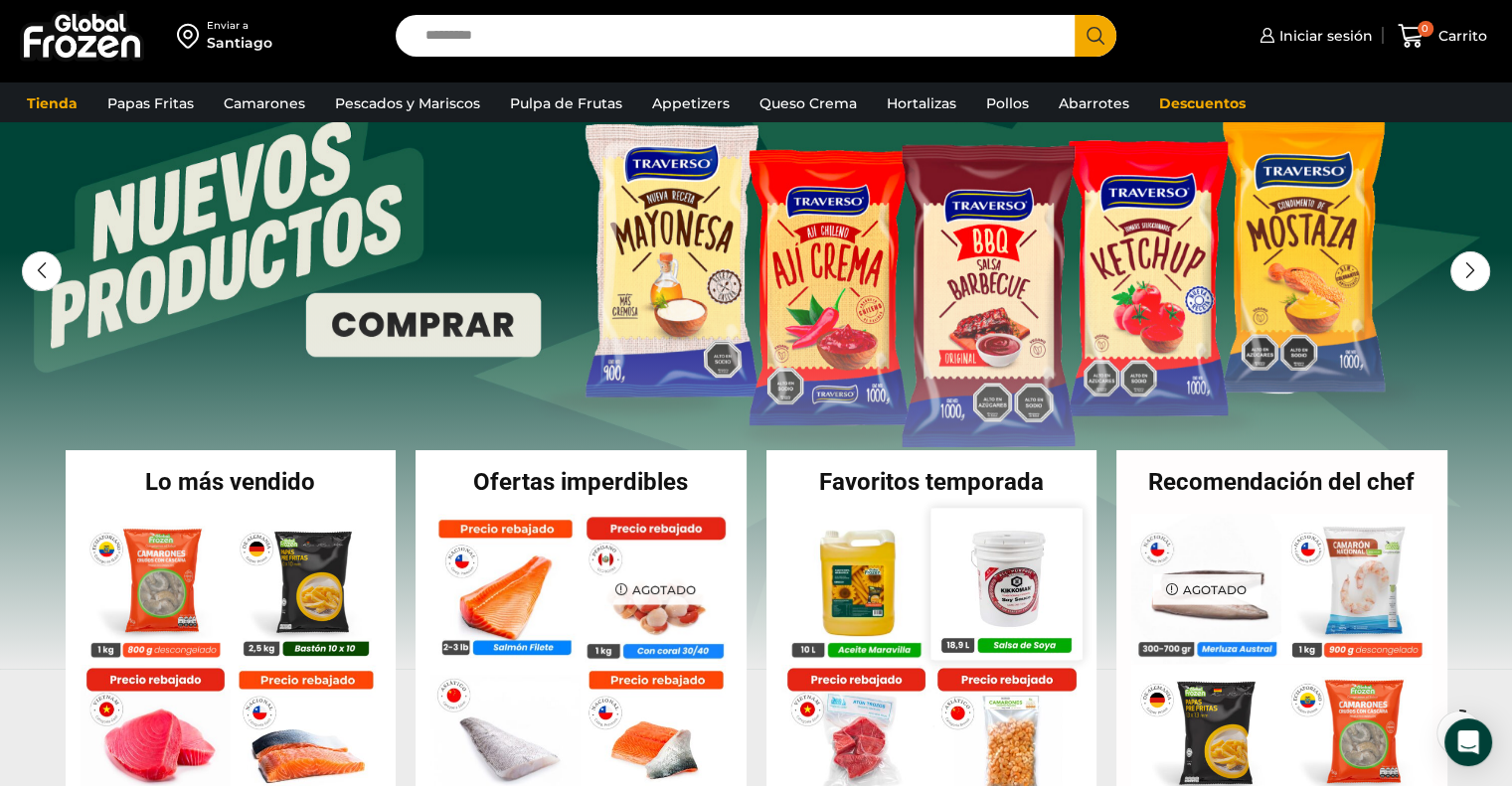 click at bounding box center [1006, 583] 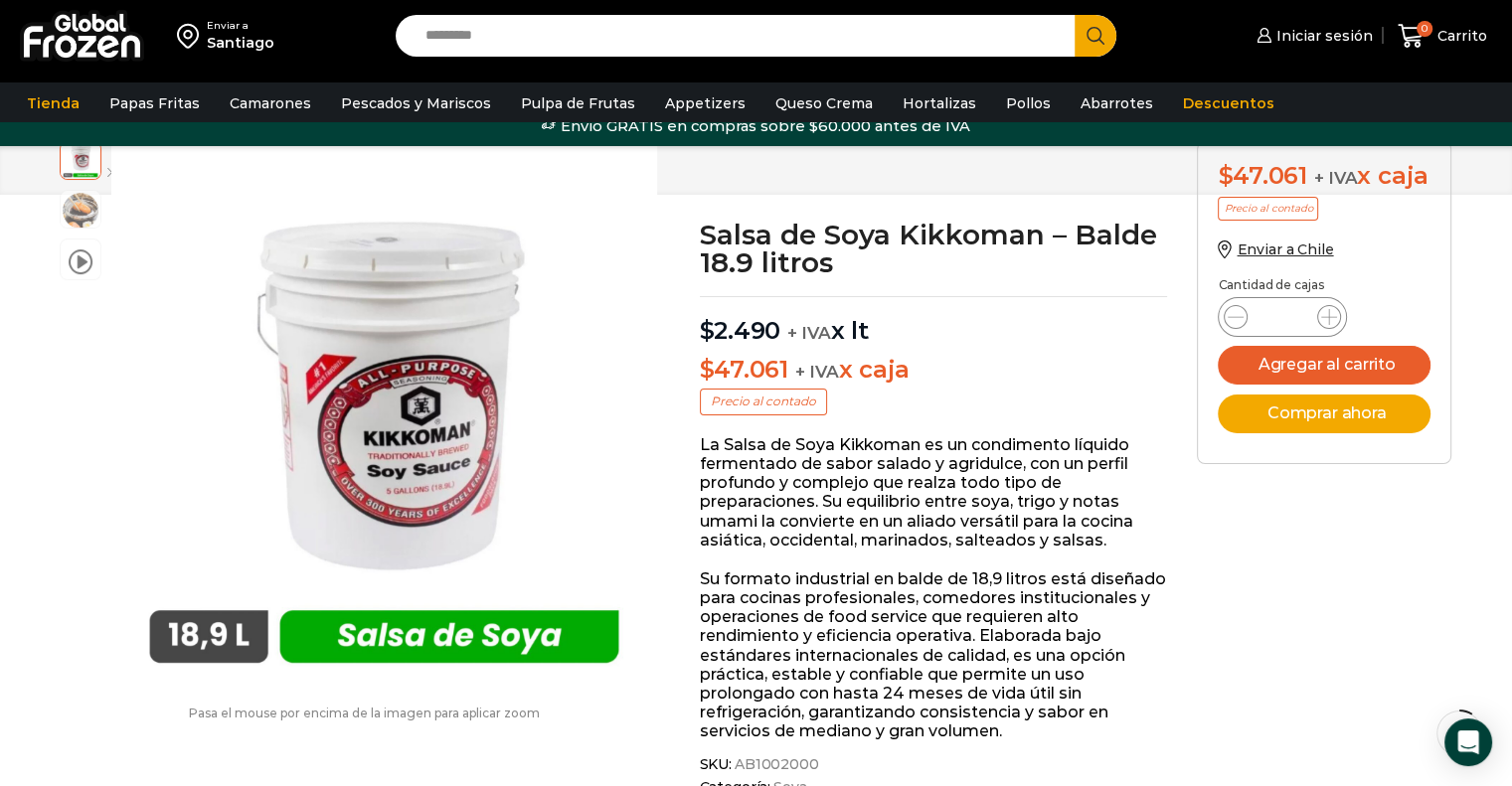 scroll, scrollTop: 199, scrollLeft: 0, axis: vertical 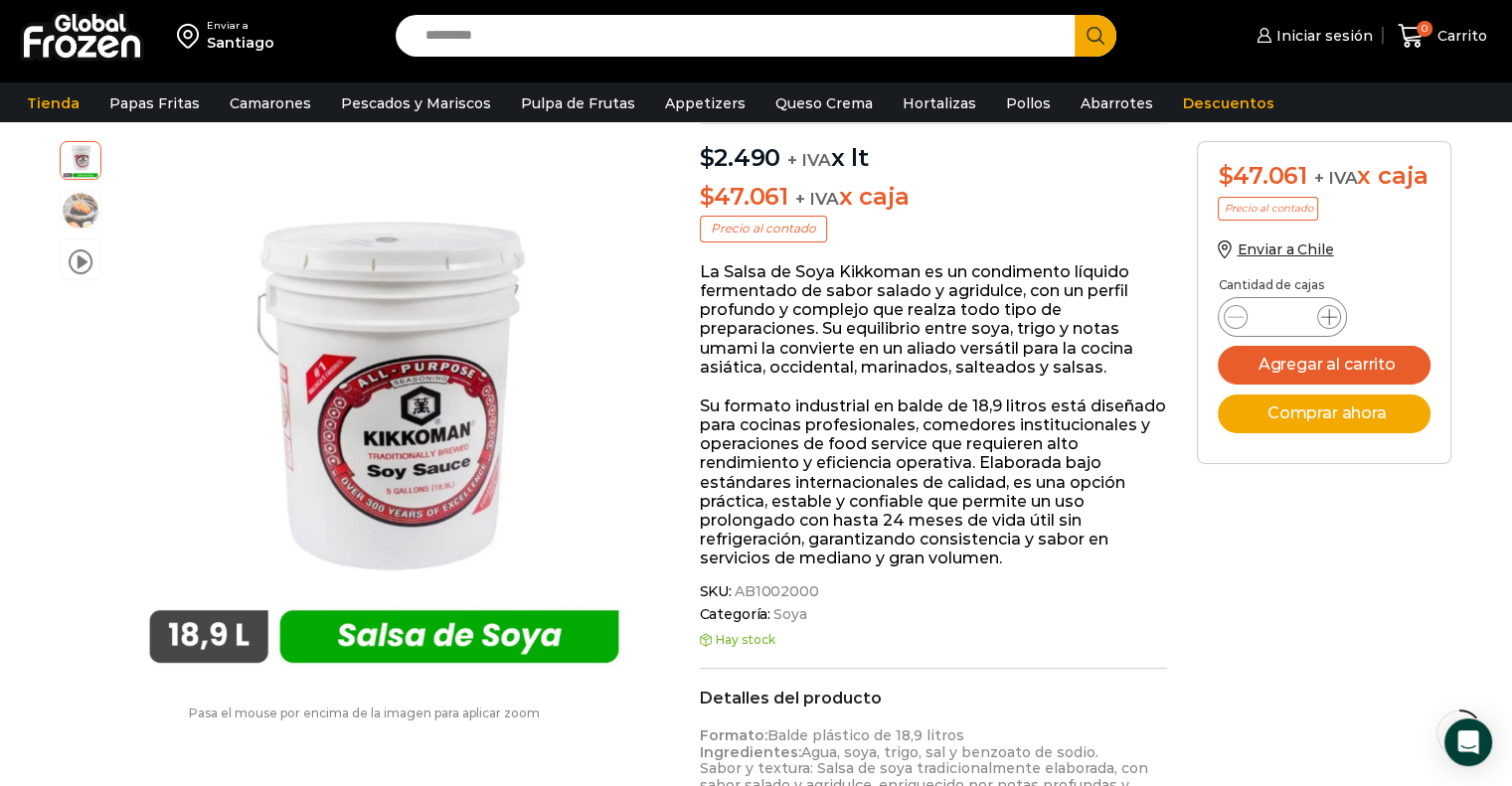 click at bounding box center (1329, 317) 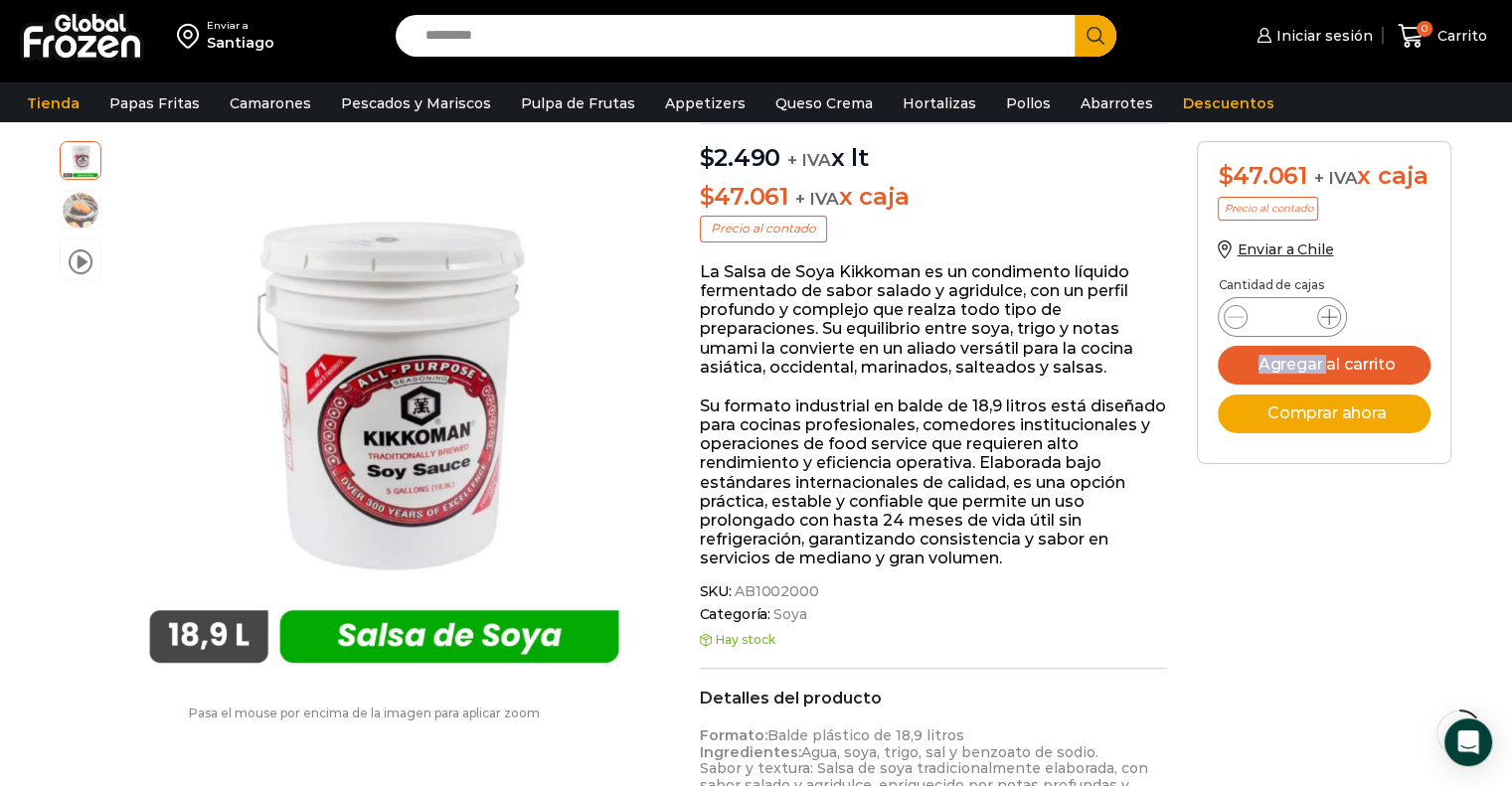 click at bounding box center [1329, 317] 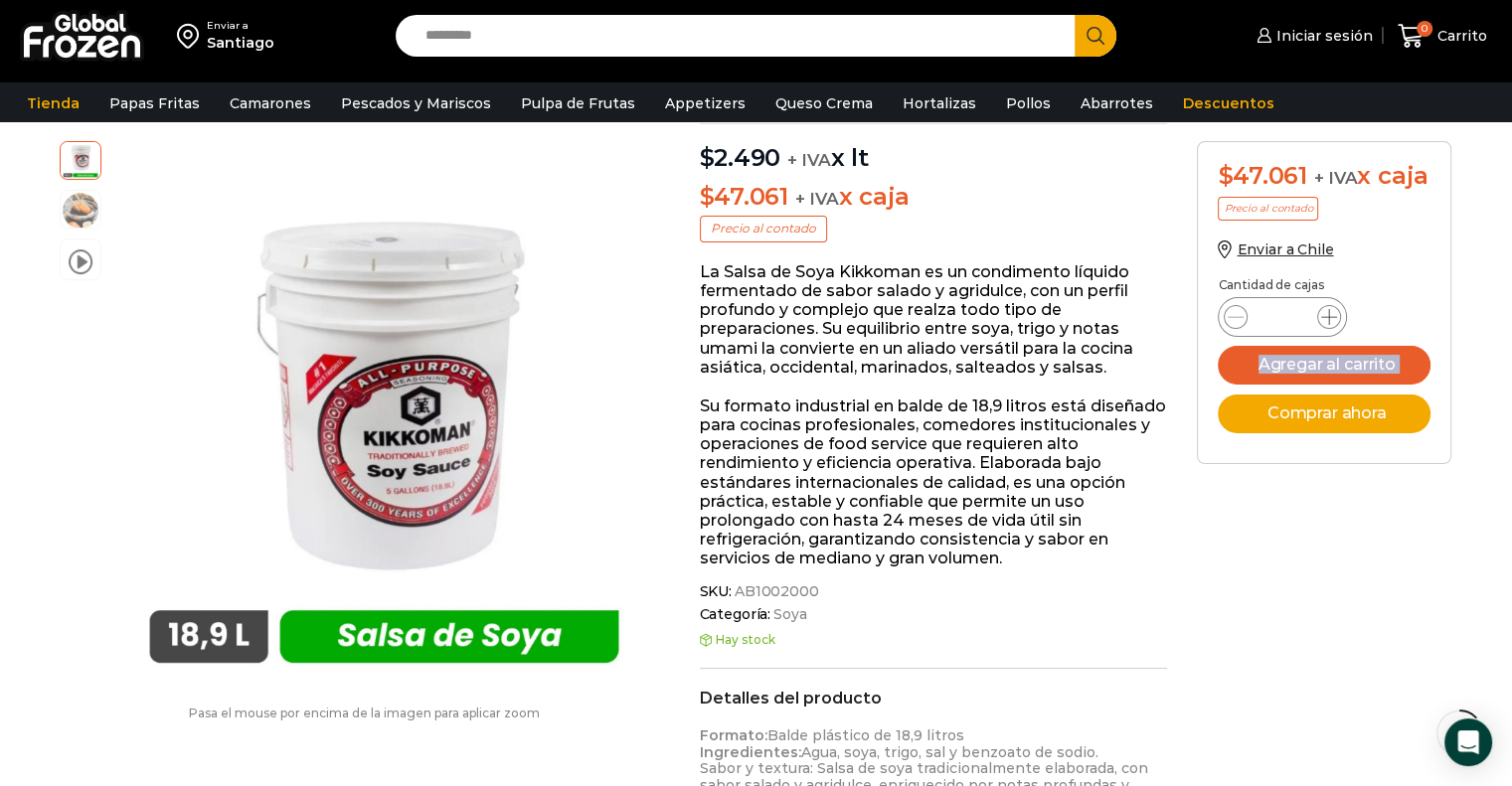 click at bounding box center (1329, 317) 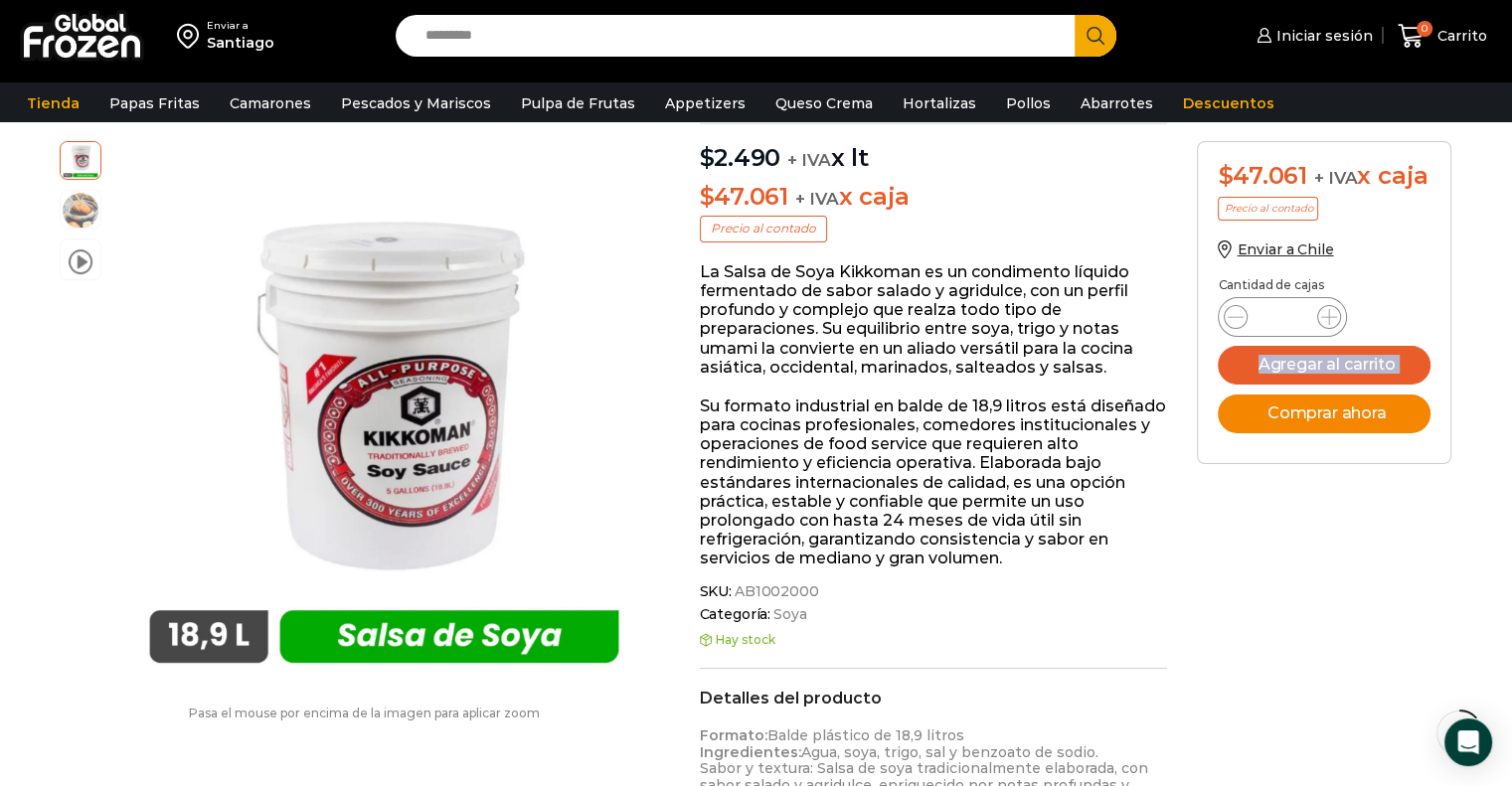 click on "Comprar ahora" at bounding box center (1324, 413) 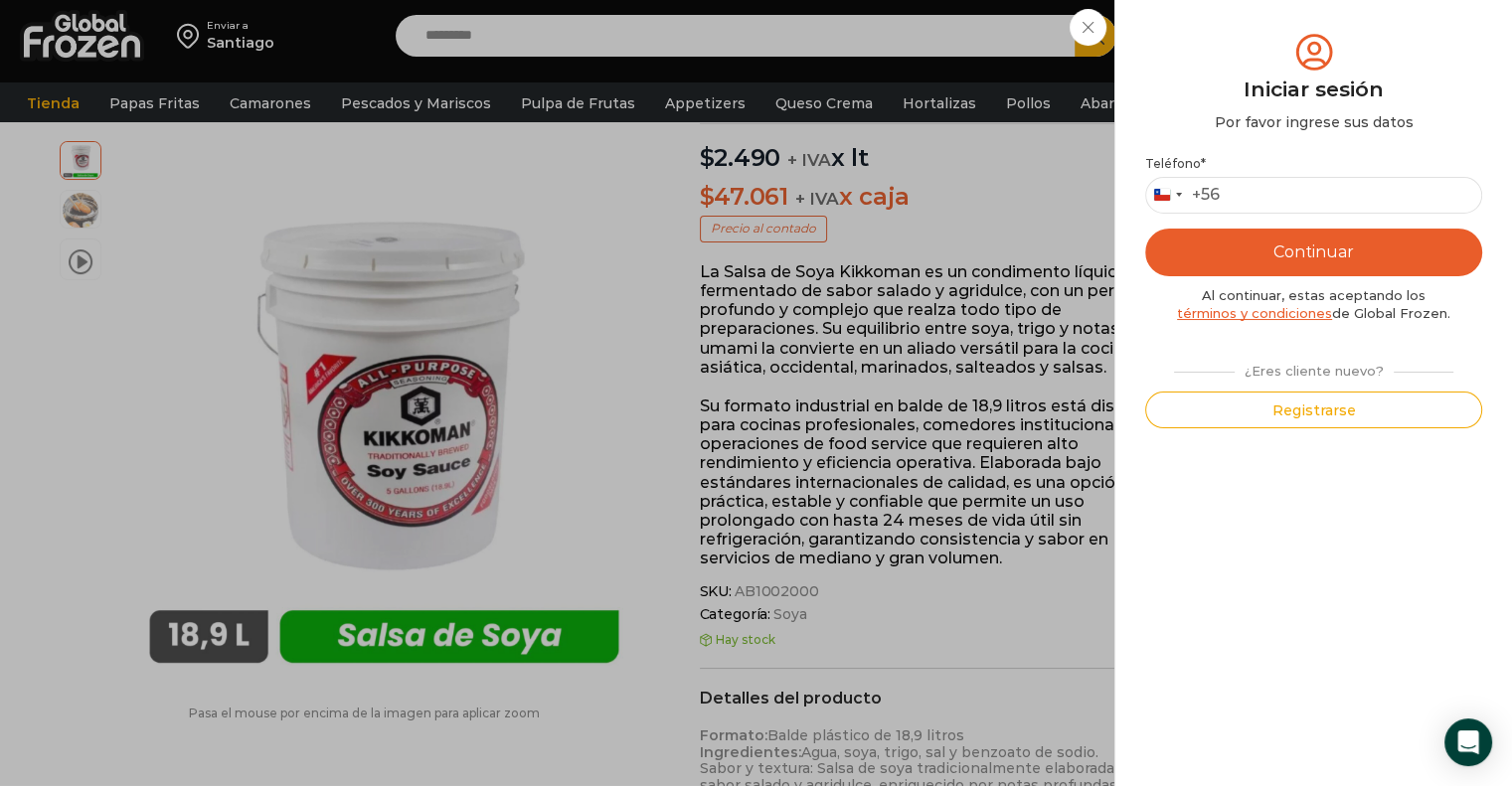 click on "Iniciar sesión
Mi cuenta
Login
Register
Iniciar sesión
Por favor ingrese sus datos
Iniciar sesión
Se envió un mensaje de WhatsApp con el código de verificación a tu teléfono
* ." at bounding box center (1312, 36) 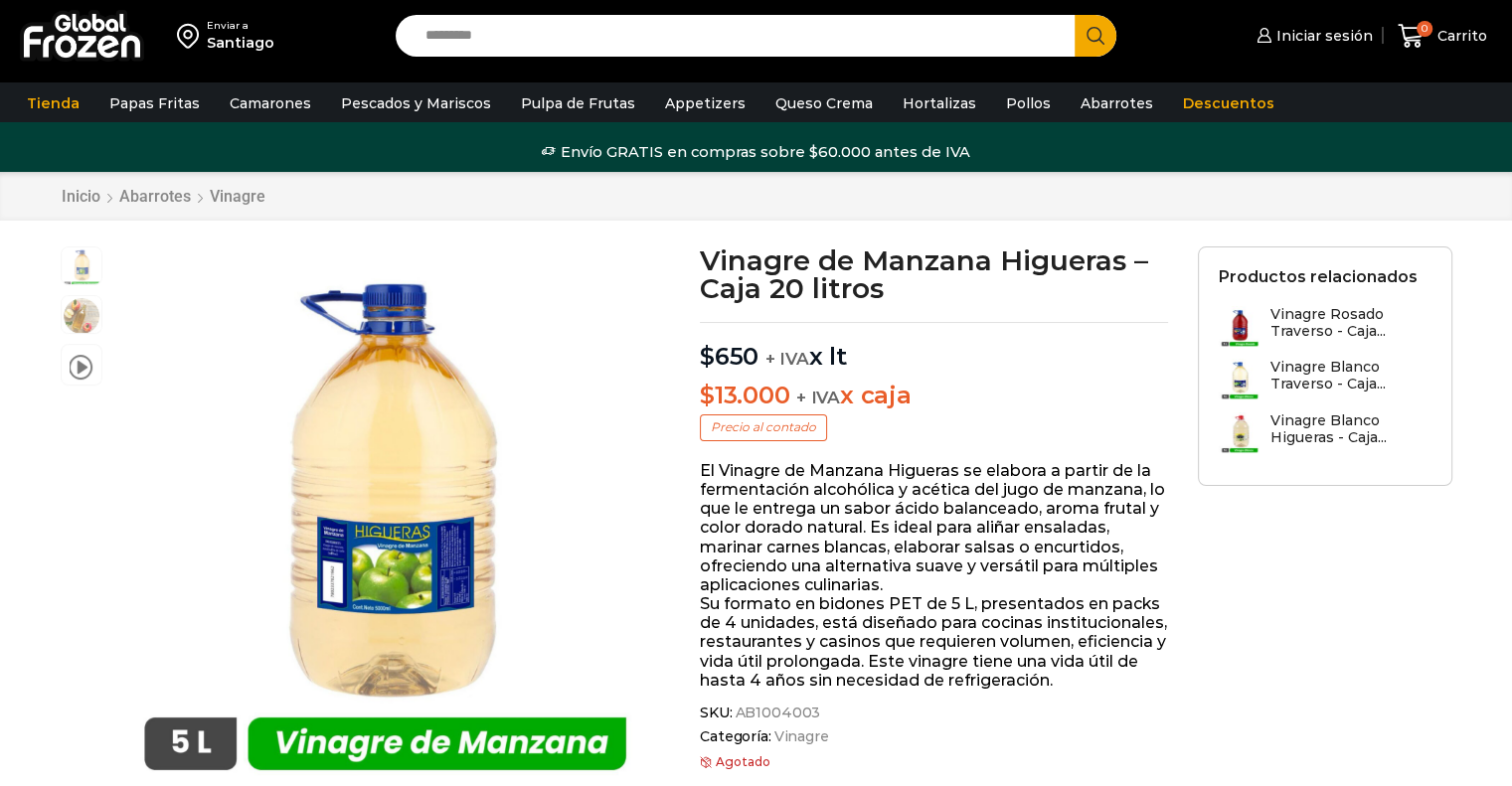 scroll, scrollTop: 0, scrollLeft: 0, axis: both 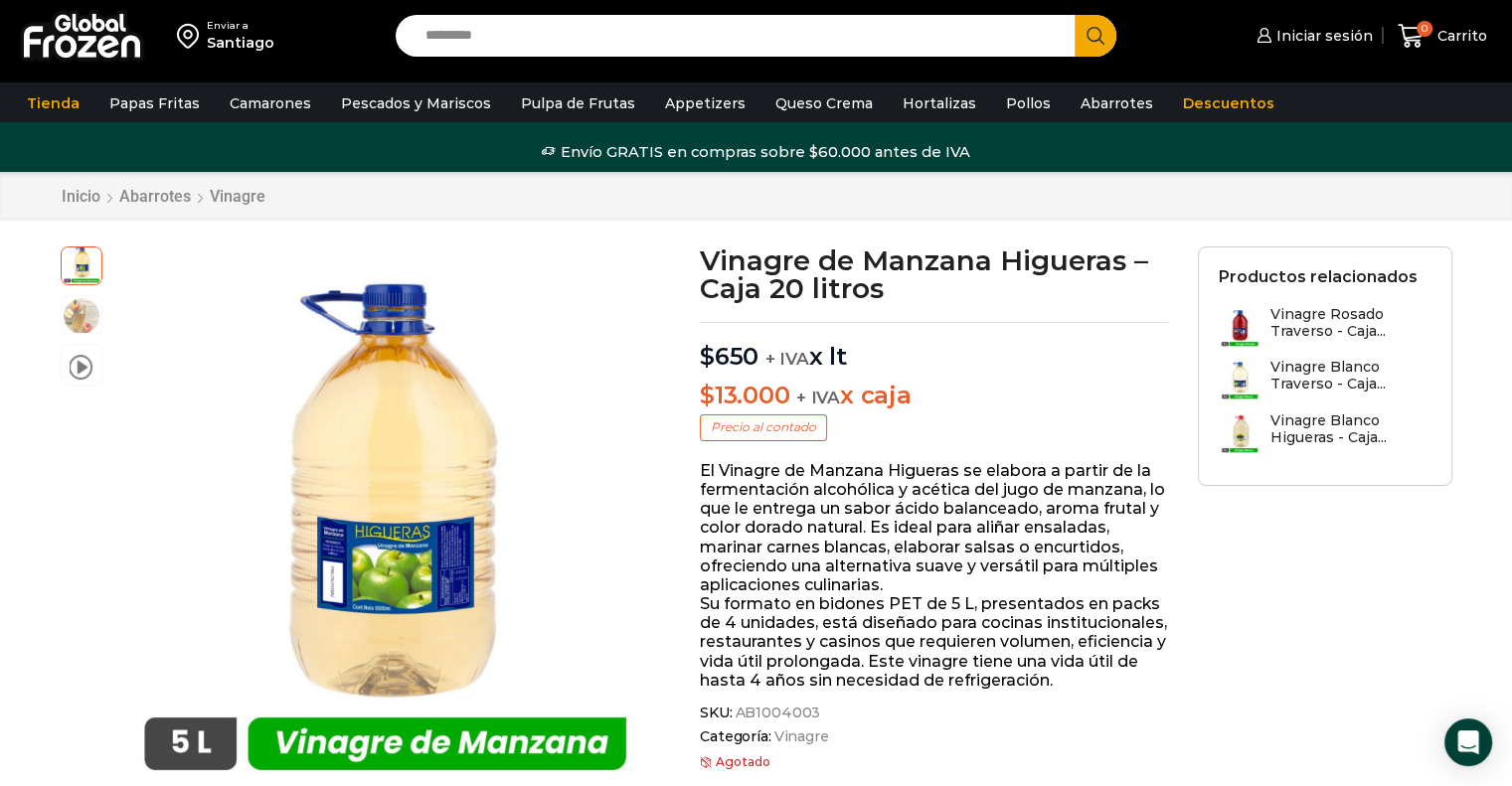 click at bounding box center [82, 36] 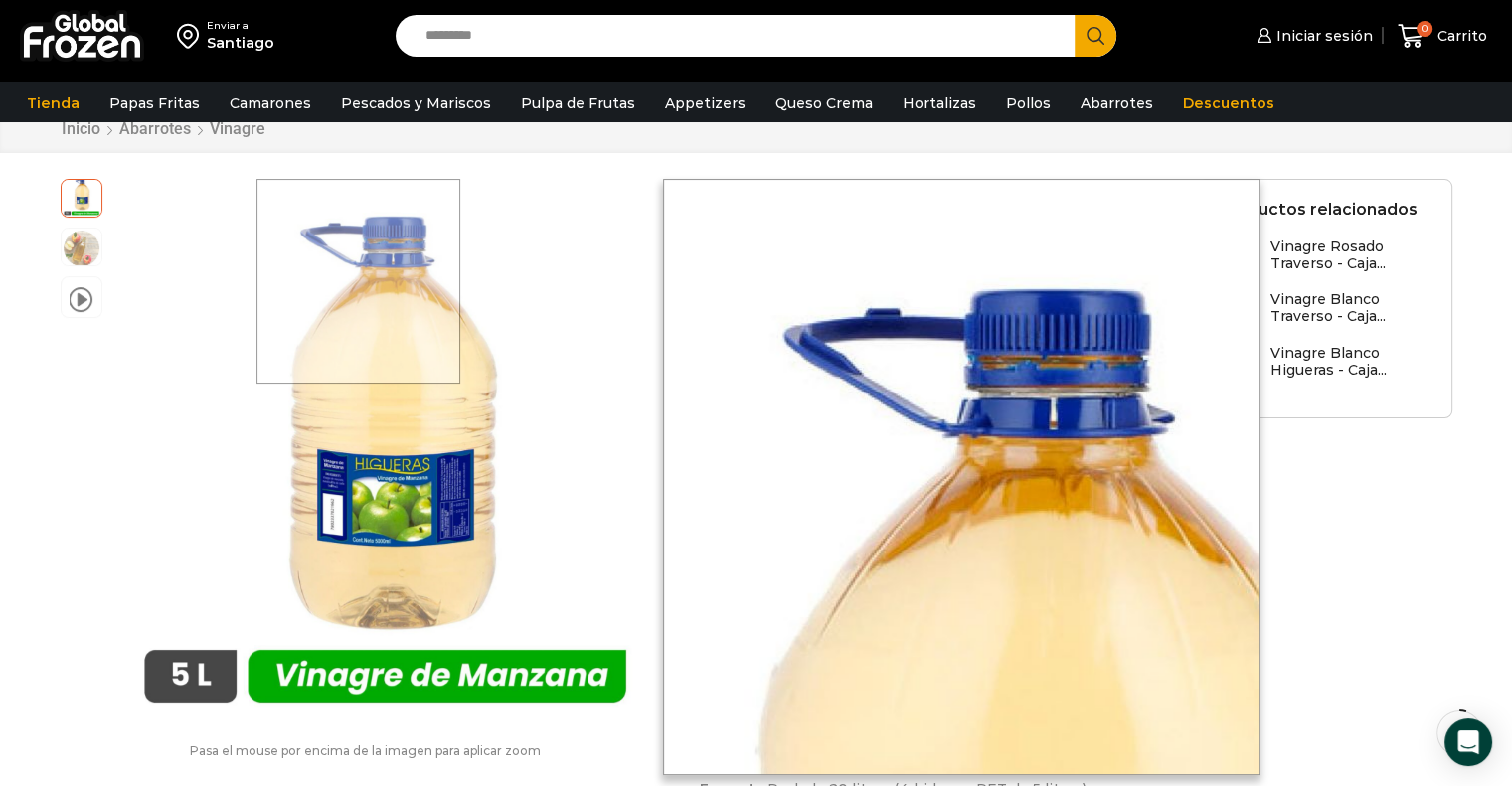 scroll, scrollTop: 99, scrollLeft: 0, axis: vertical 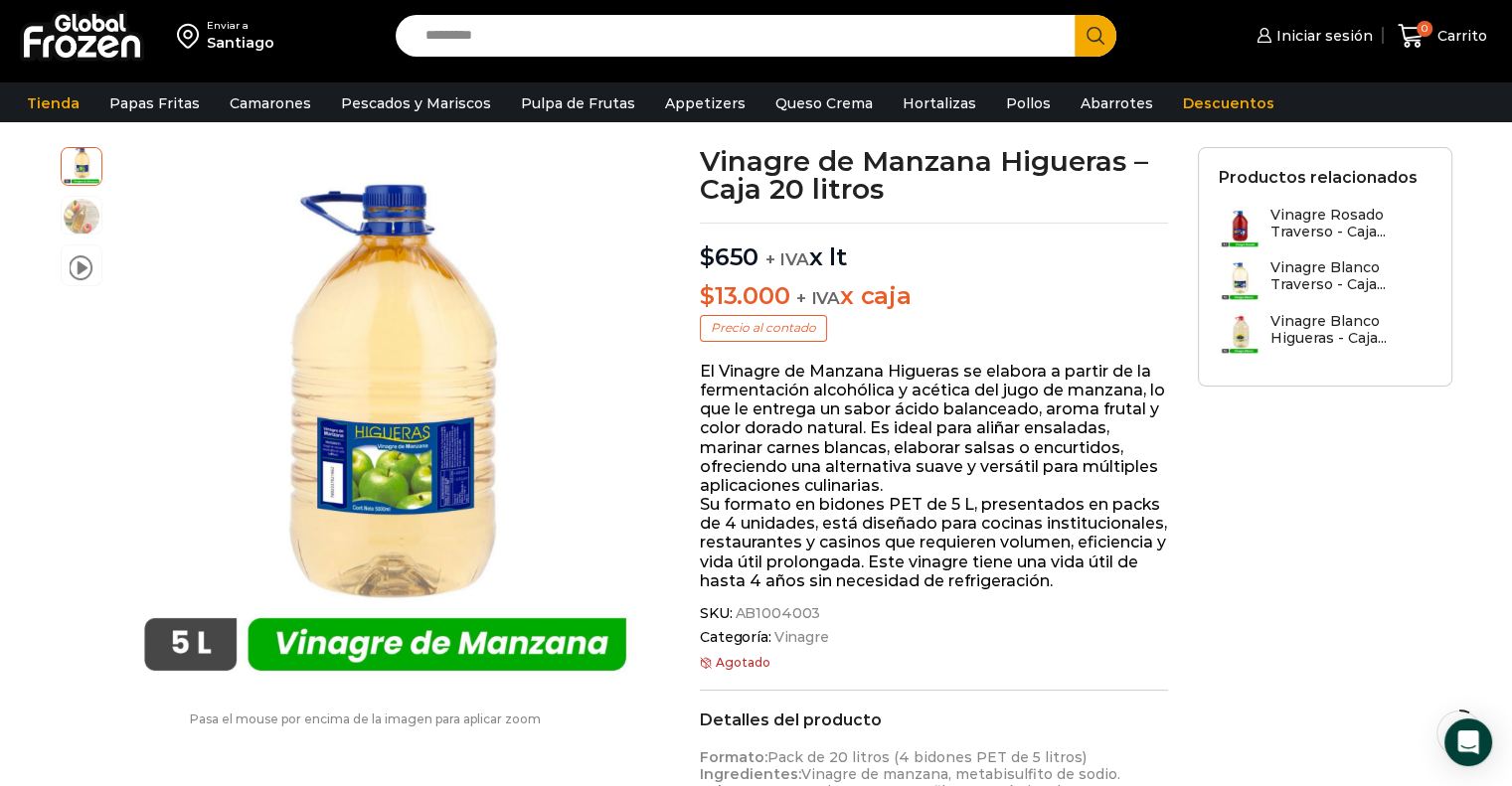 click at bounding box center [82, 36] 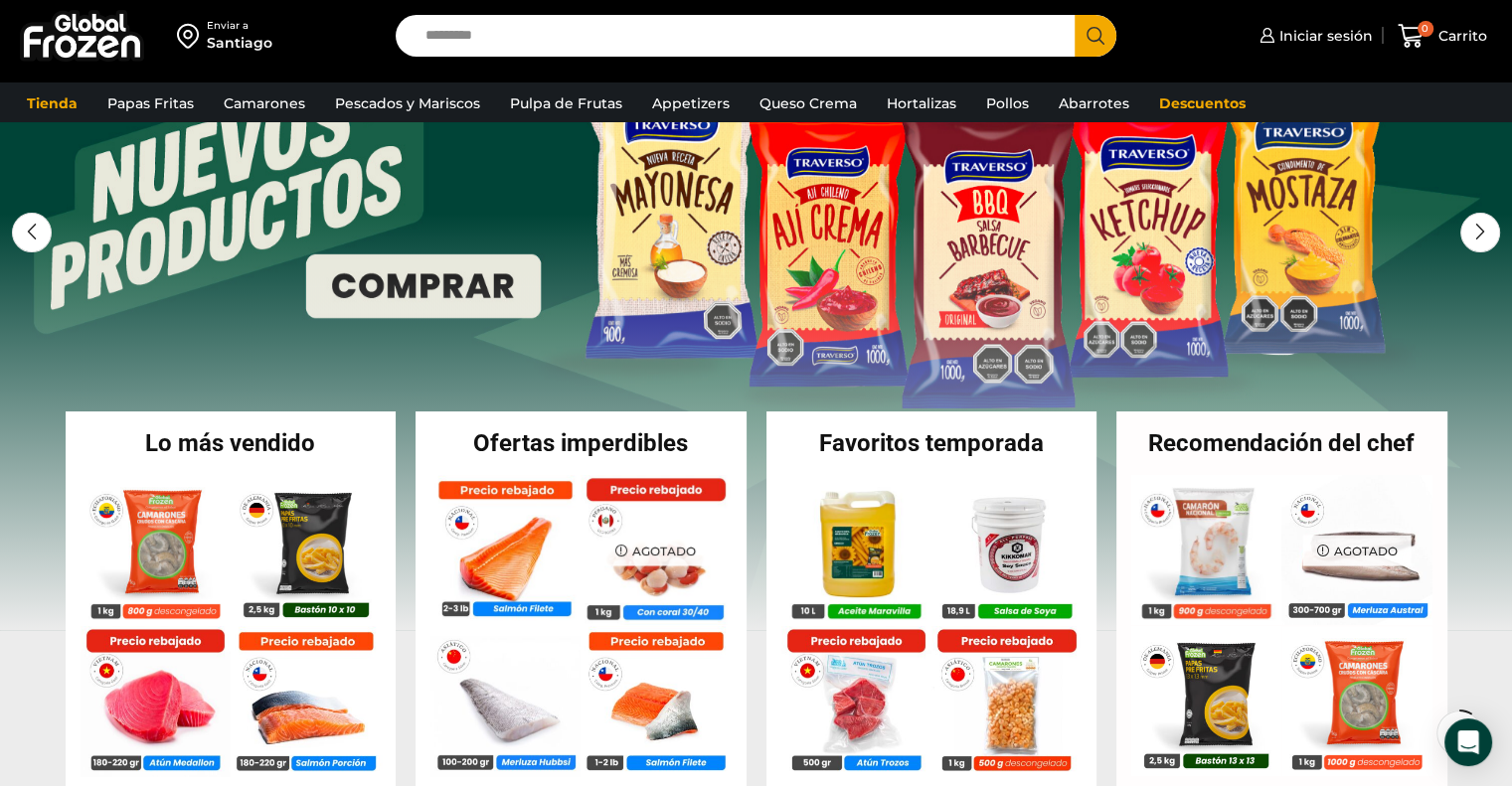 scroll, scrollTop: 314, scrollLeft: 0, axis: vertical 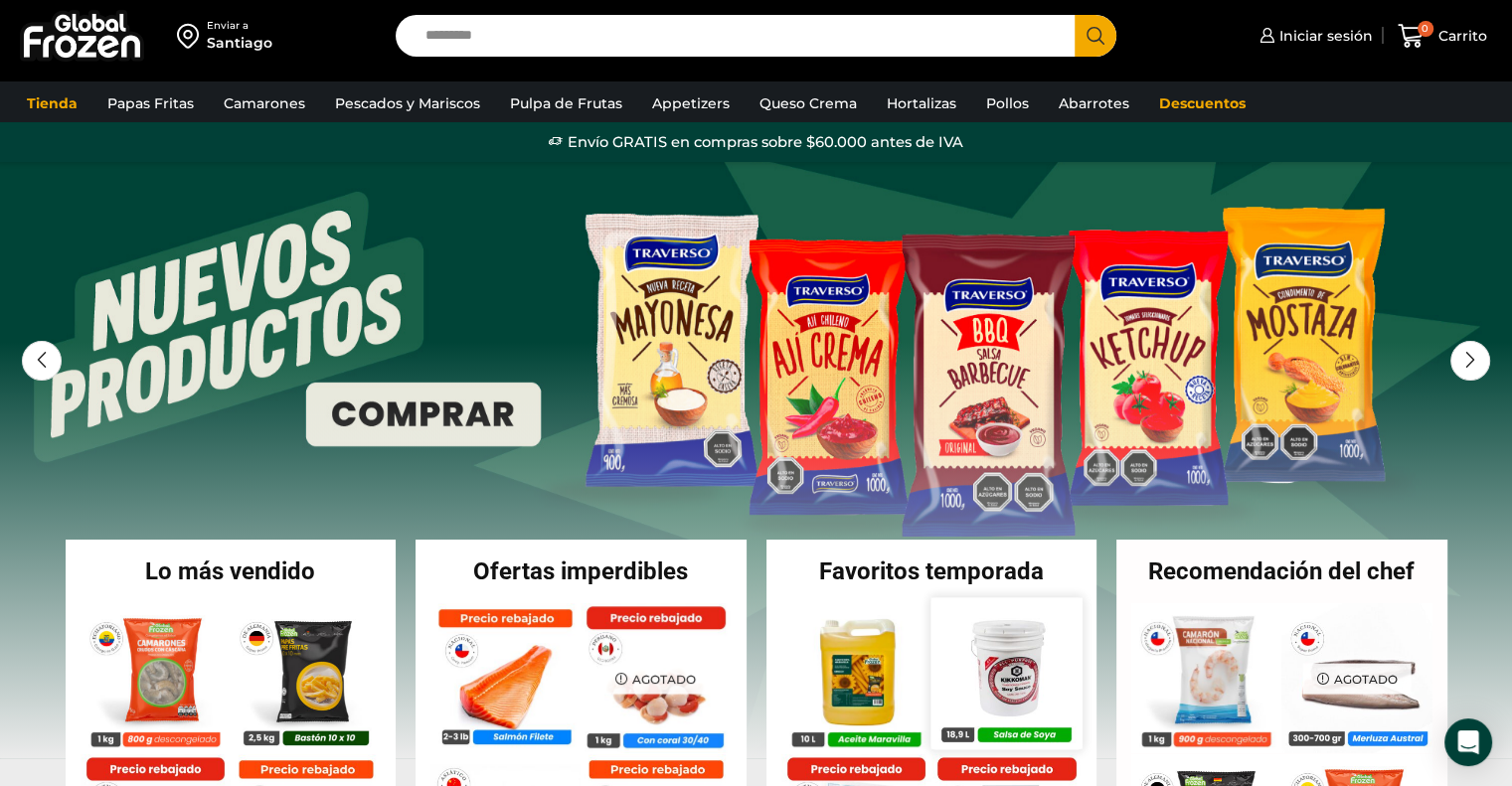 click at bounding box center [1006, 673] 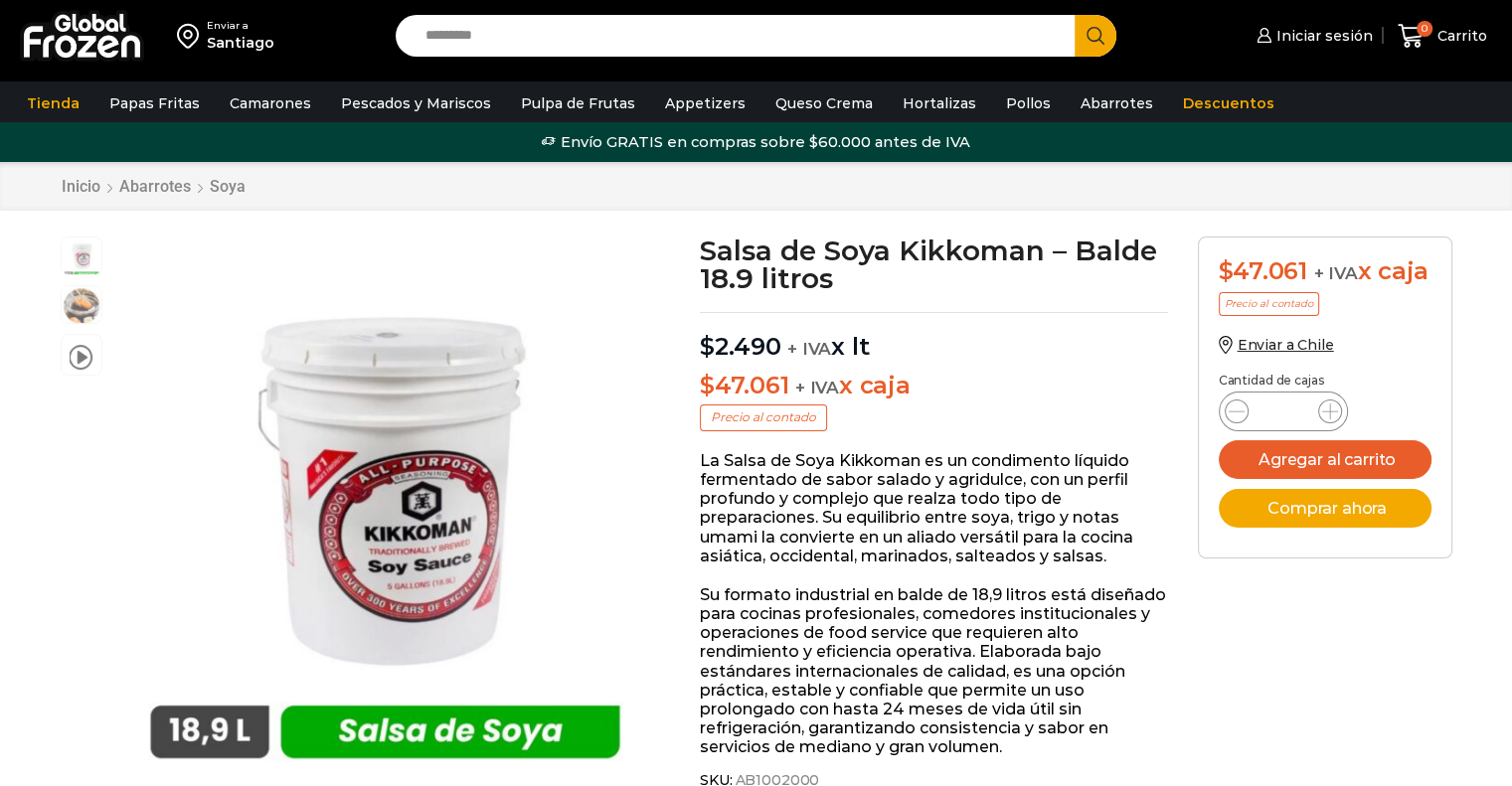 scroll, scrollTop: 0, scrollLeft: 0, axis: both 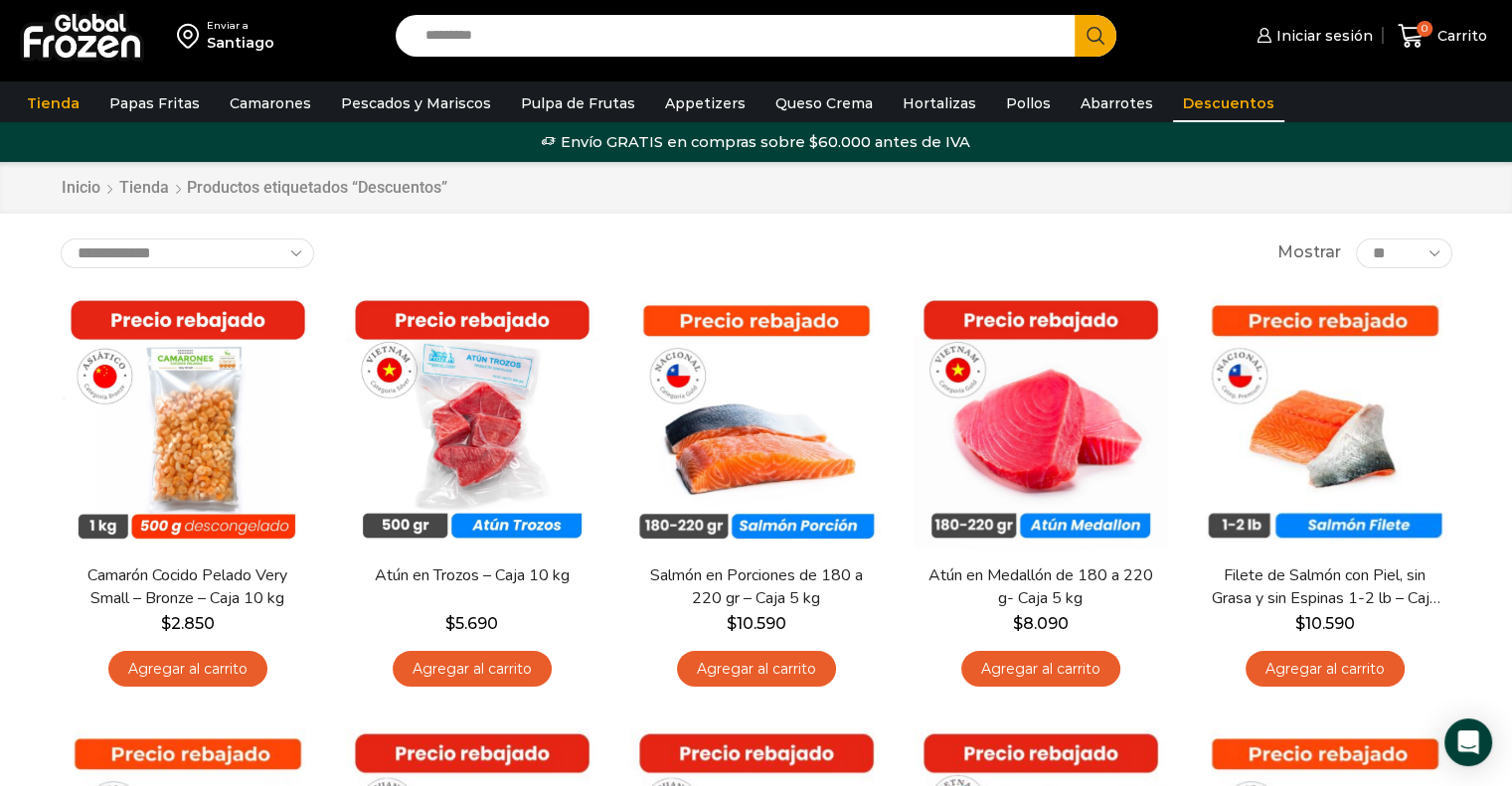 click at bounding box center (82, 36) 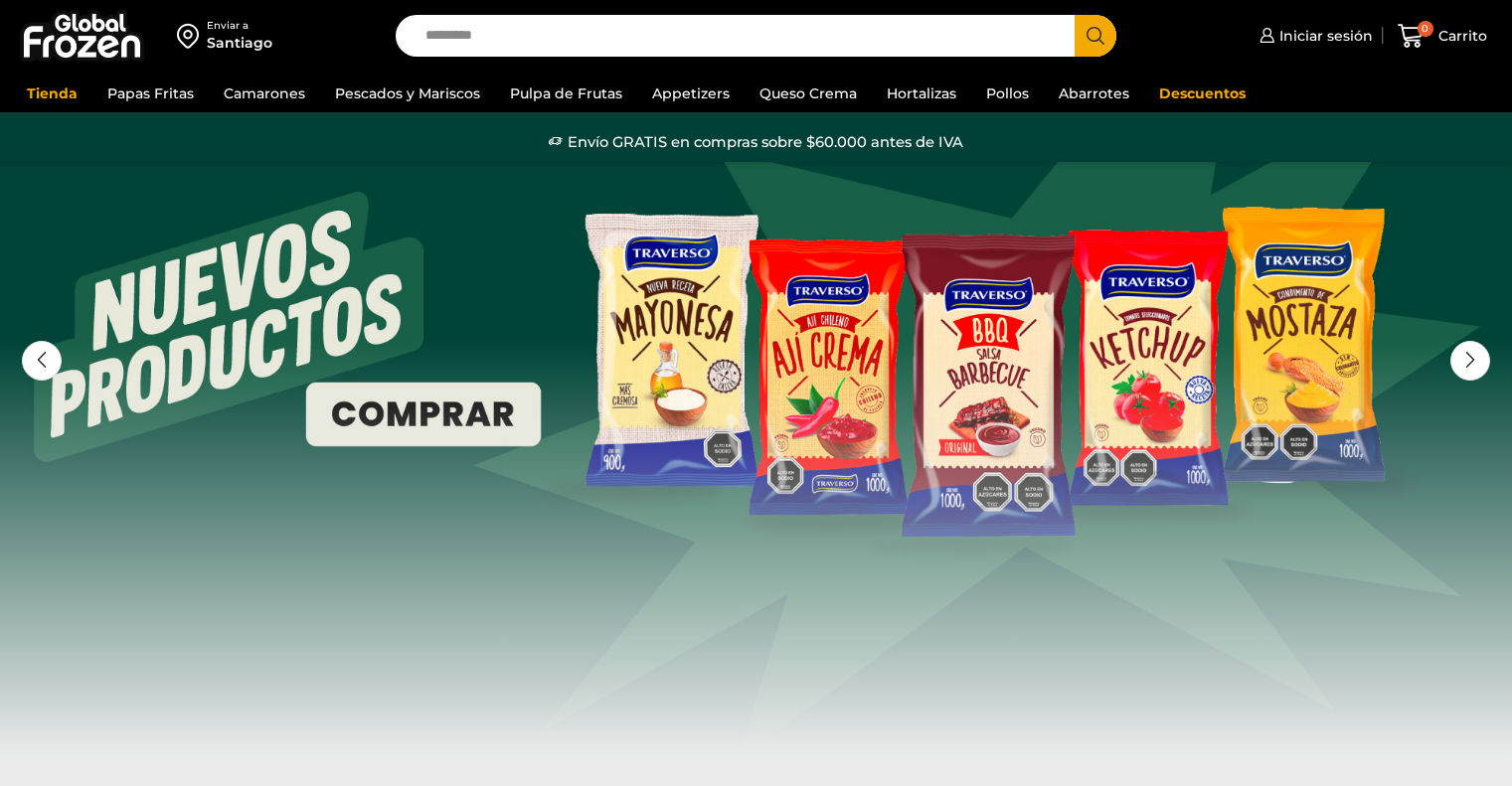 scroll, scrollTop: 0, scrollLeft: 0, axis: both 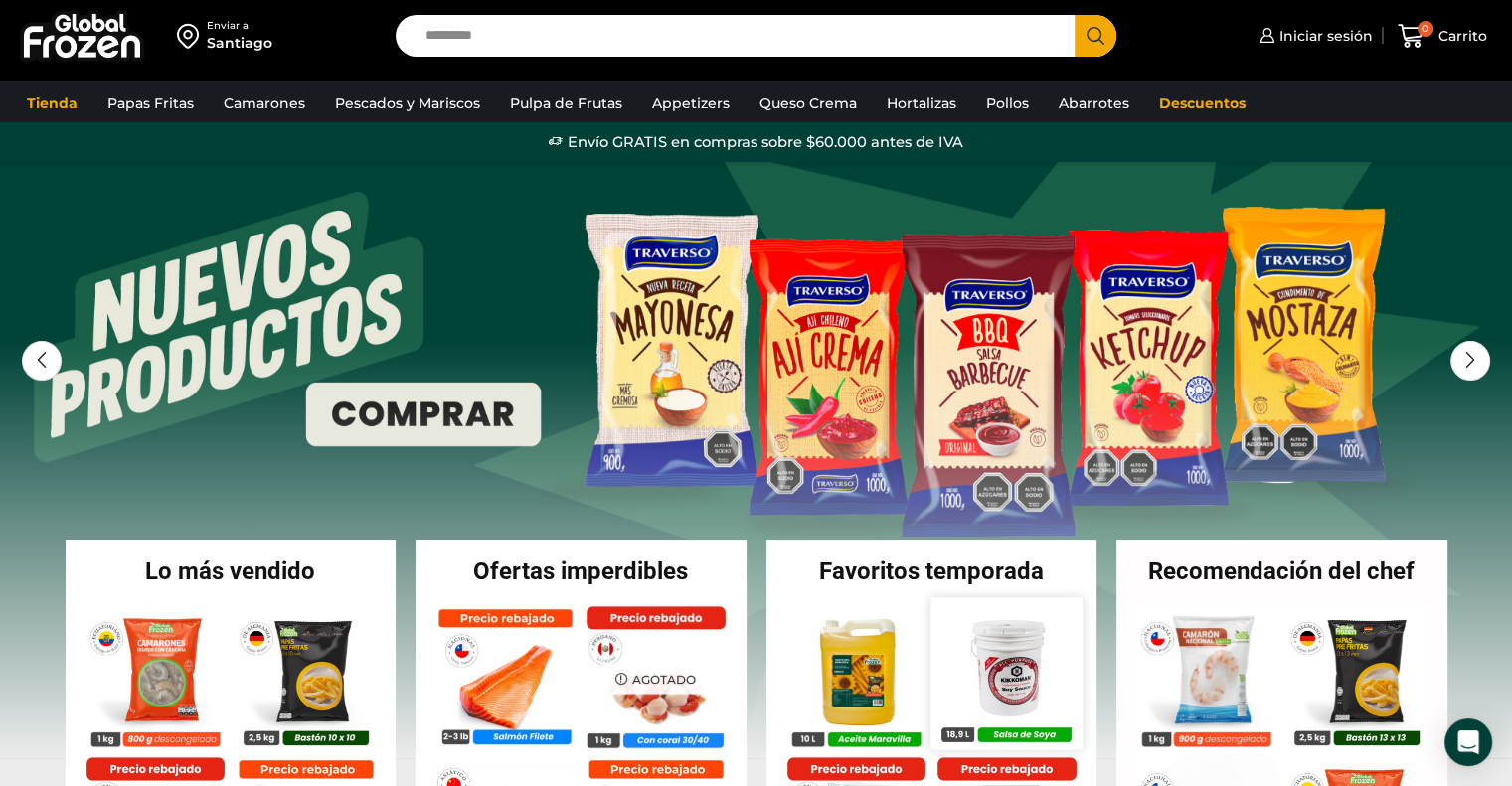 click at bounding box center [1006, 673] 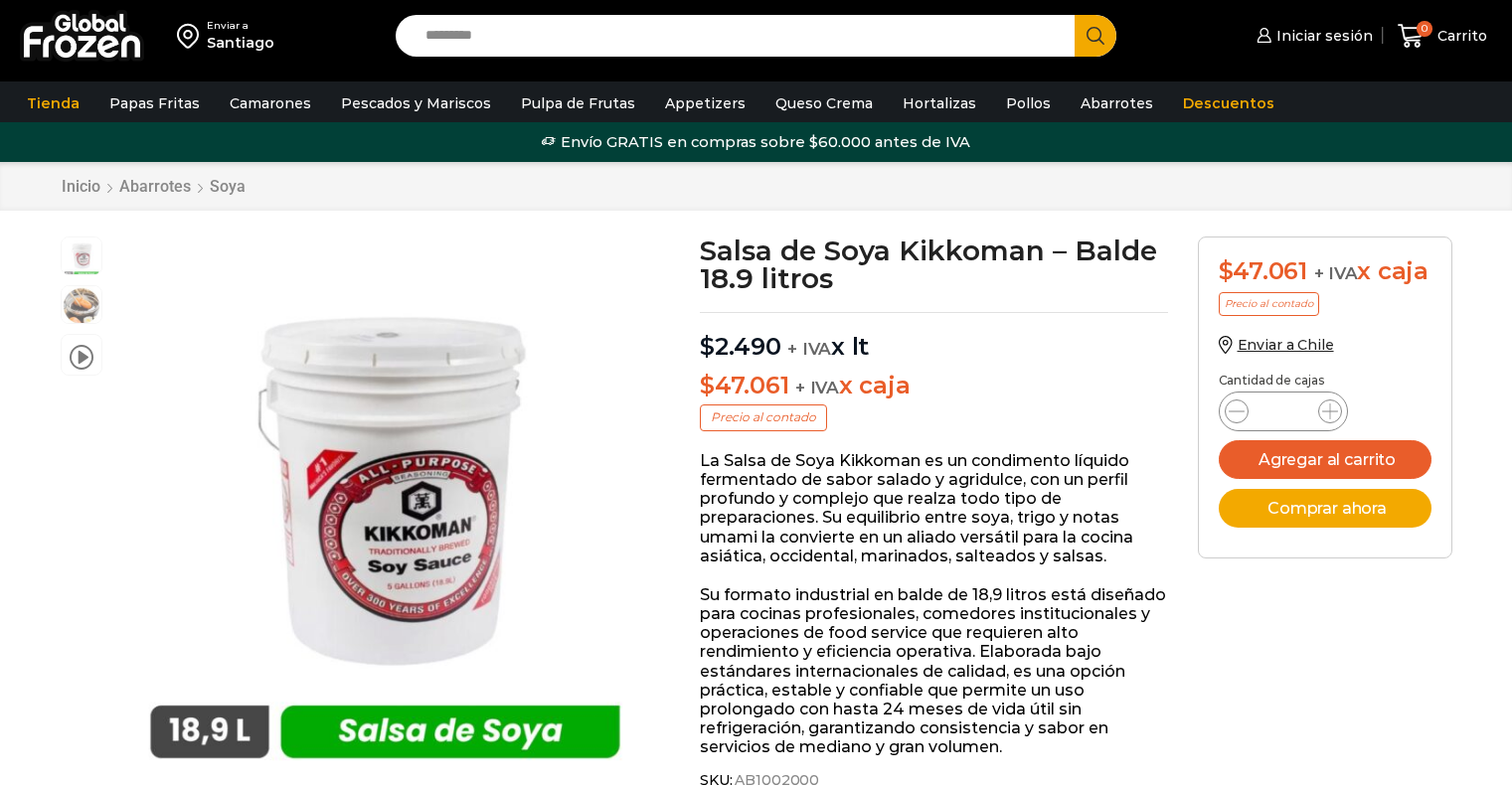 scroll, scrollTop: 0, scrollLeft: 0, axis: both 